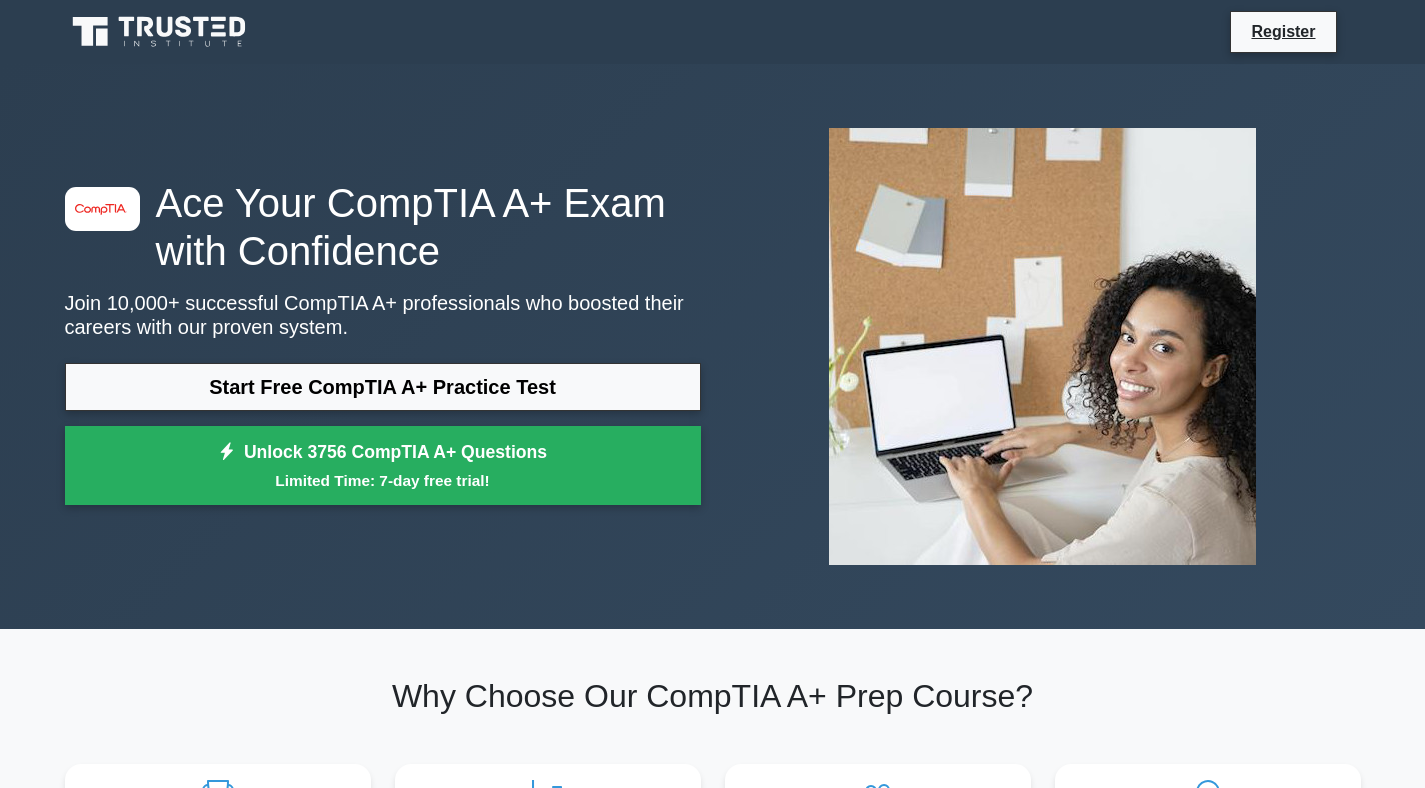 scroll, scrollTop: 0, scrollLeft: 0, axis: both 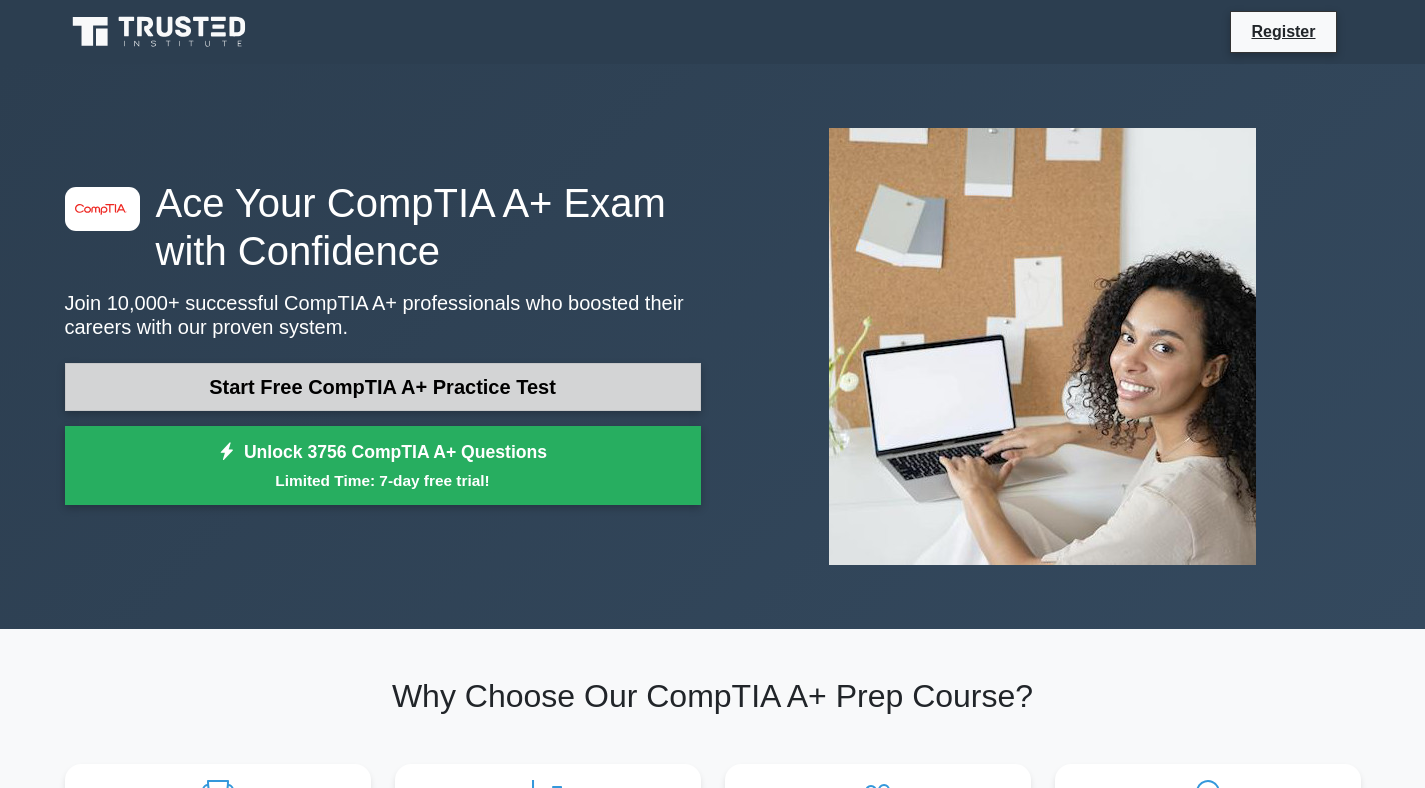 click on "Start Free CompTIA A+ Practice Test" at bounding box center (383, 387) 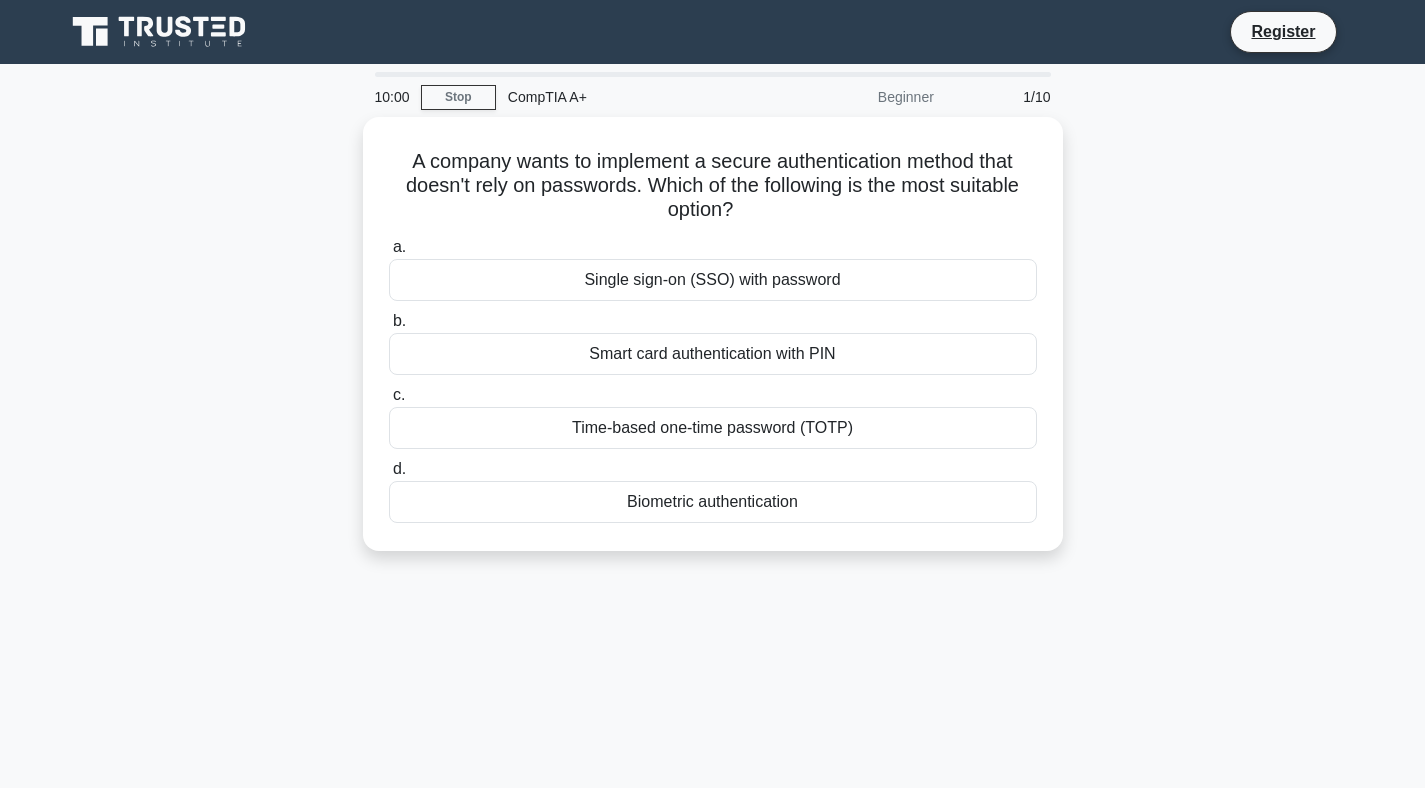 scroll, scrollTop: 0, scrollLeft: 0, axis: both 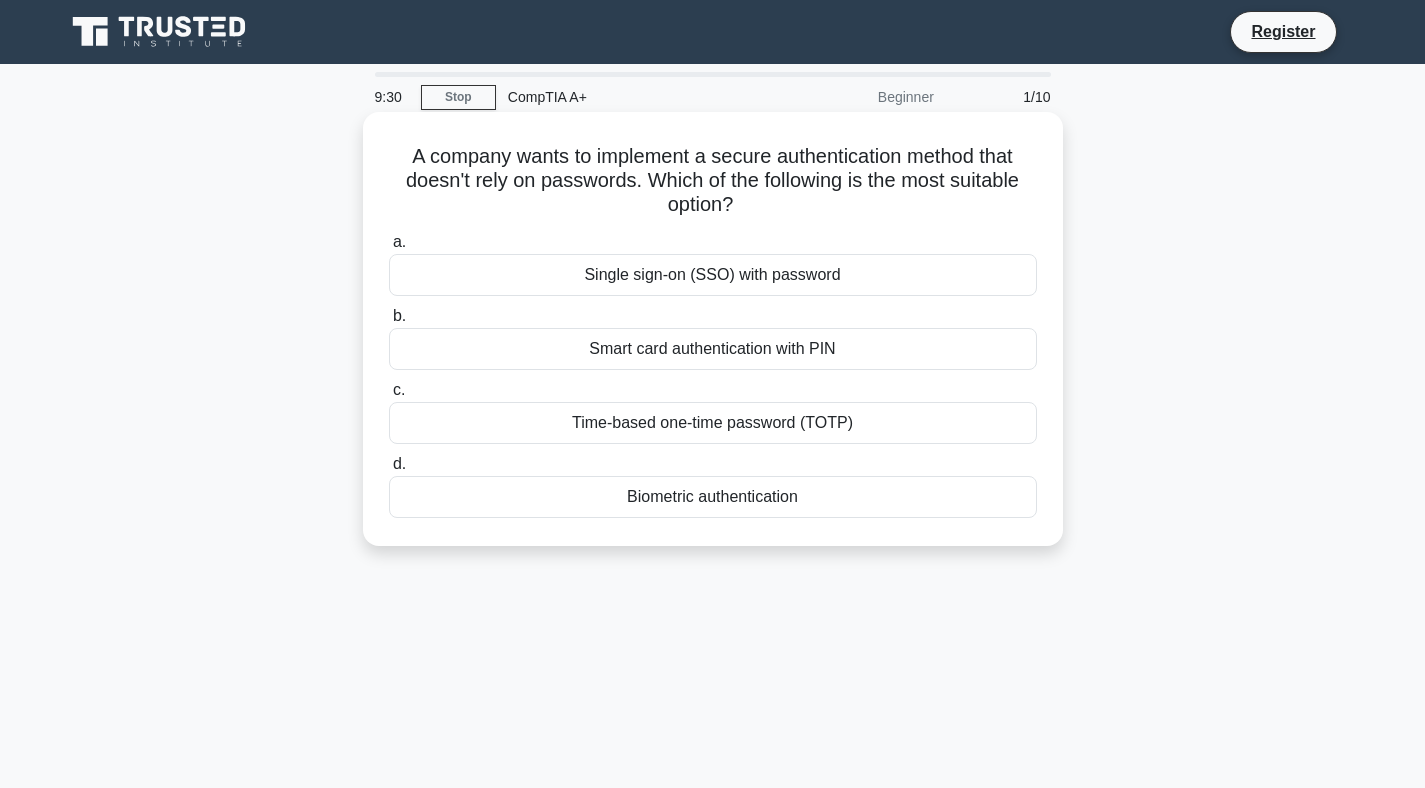 click on "Biometric authentication" at bounding box center (713, 497) 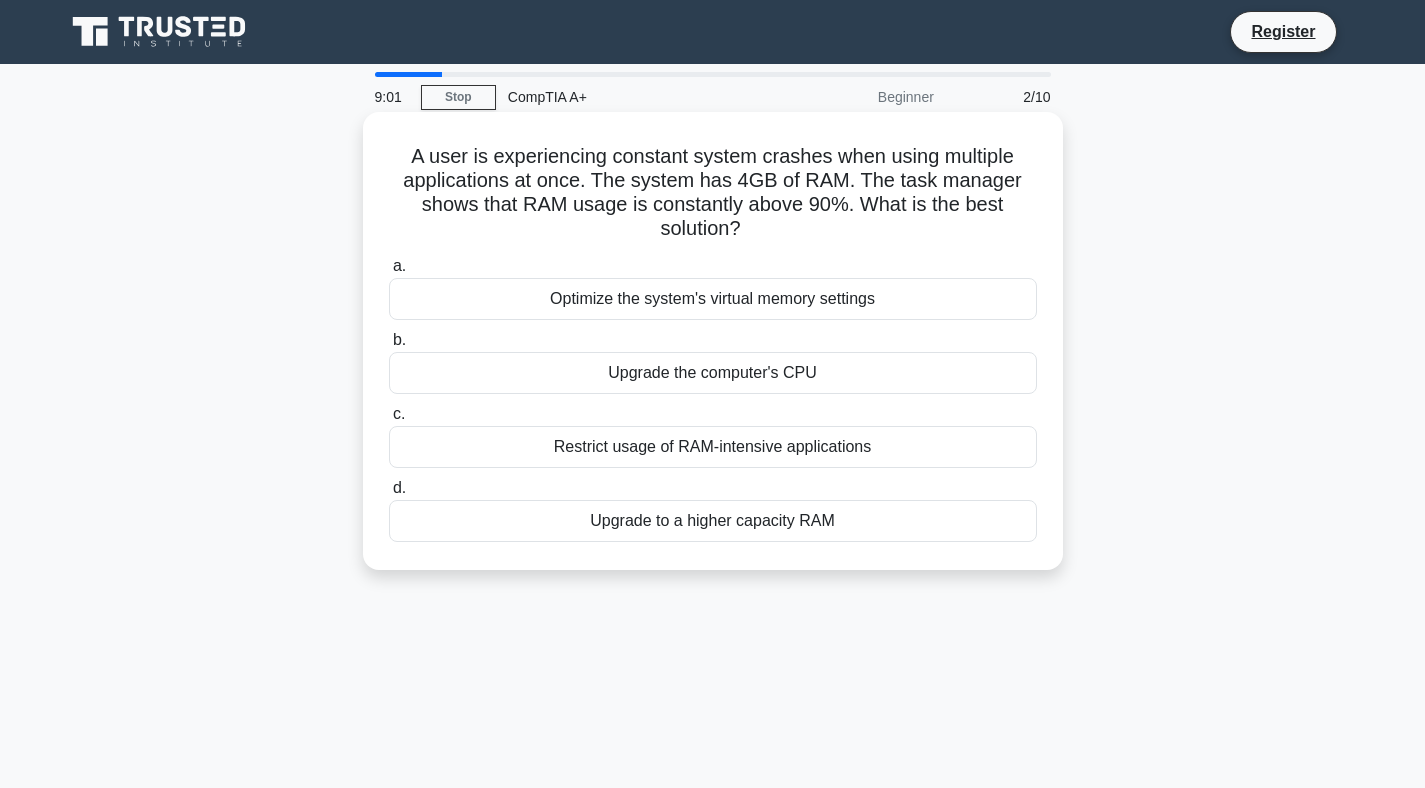 click on "Upgrade to a higher capacity RAM" at bounding box center [713, 521] 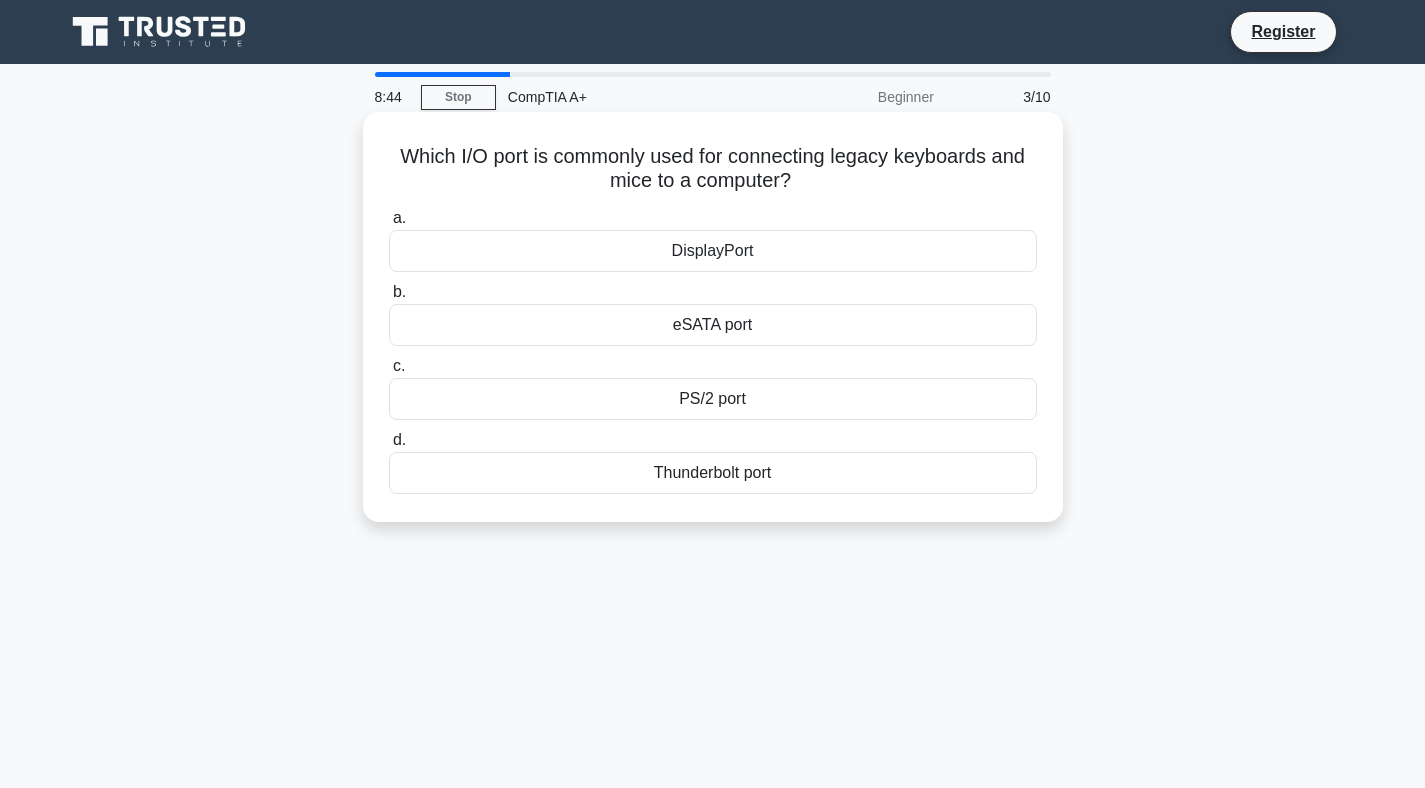 click on "PS/2 port" at bounding box center [713, 399] 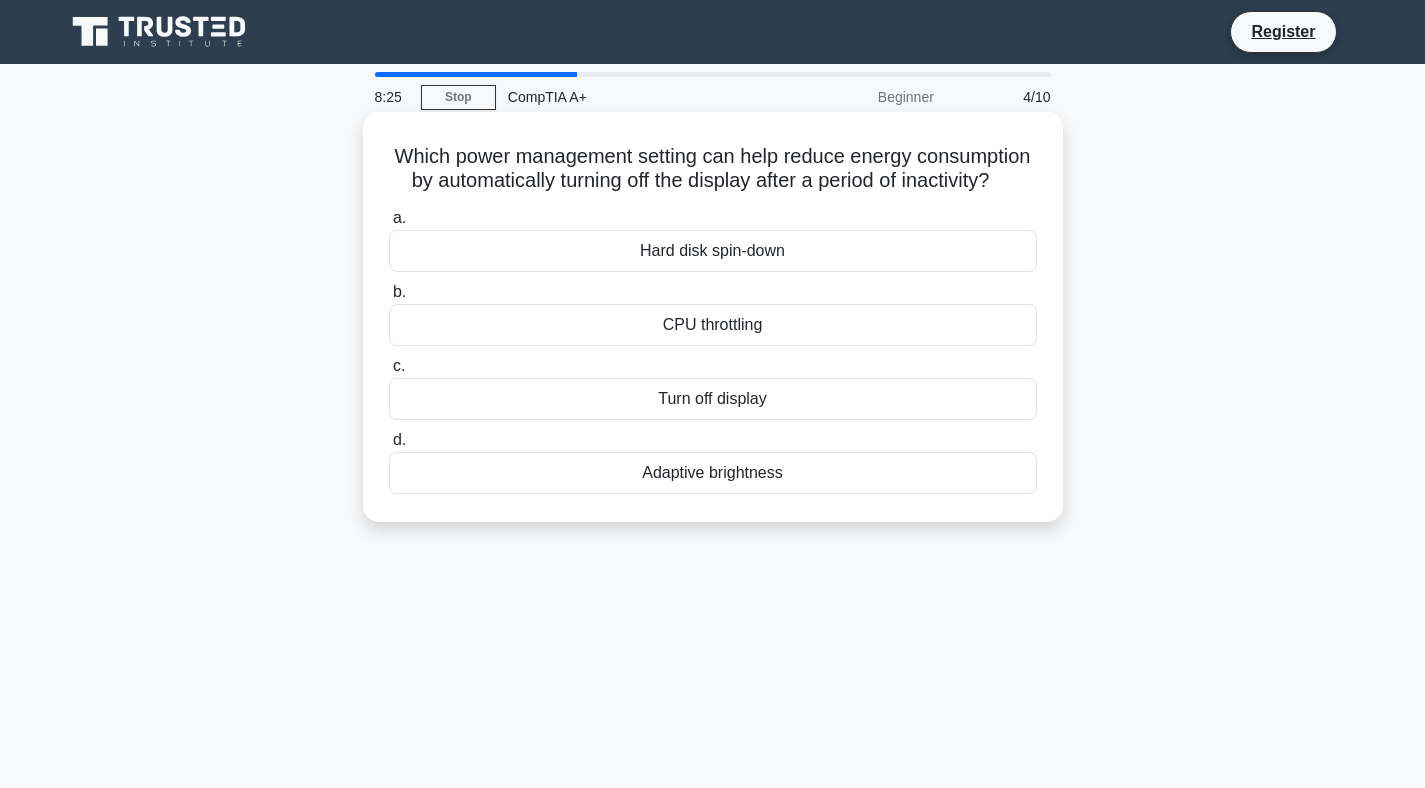 click on "Turn off display" at bounding box center [713, 399] 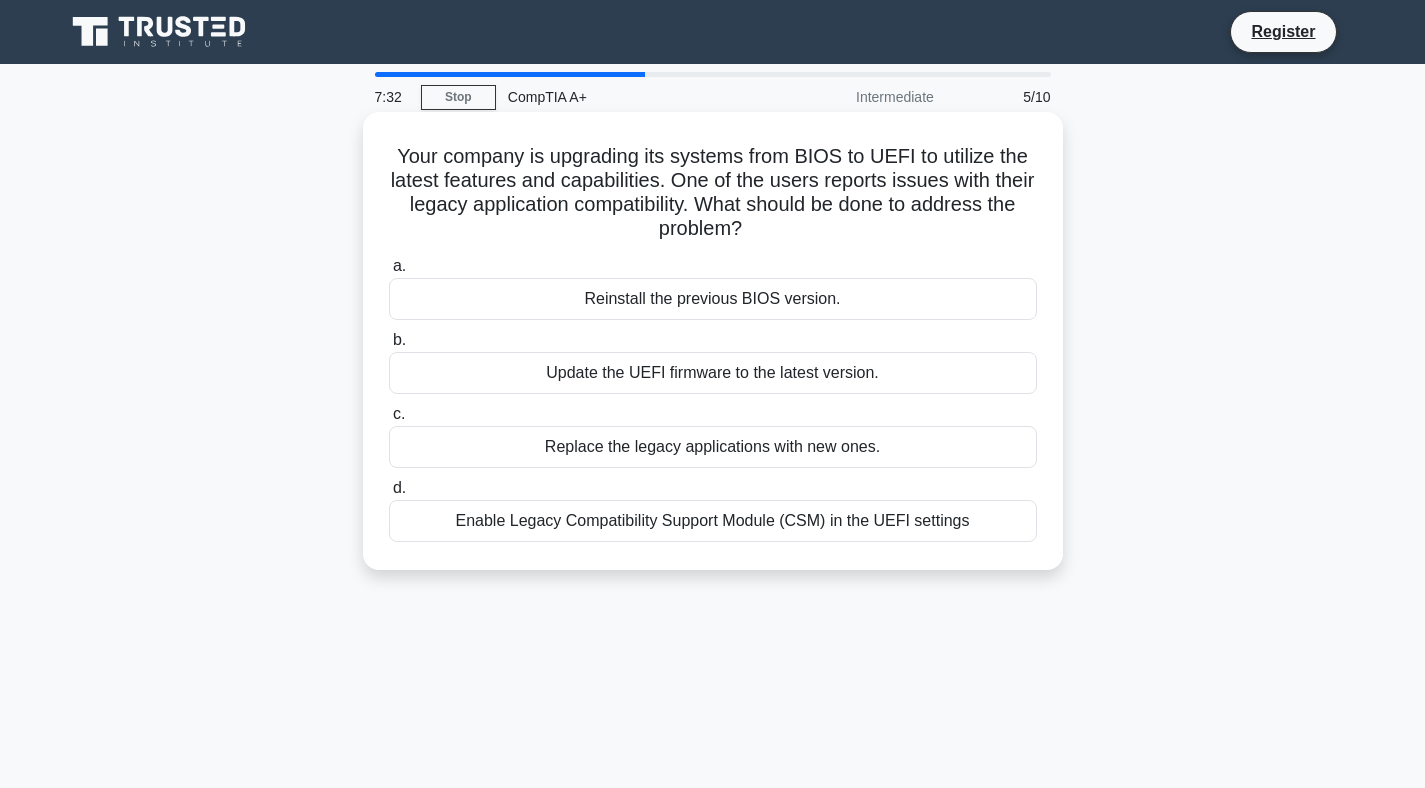 click on "Enable Legacy Compatibility Support Module (CSM) in the UEFI settings" at bounding box center [713, 521] 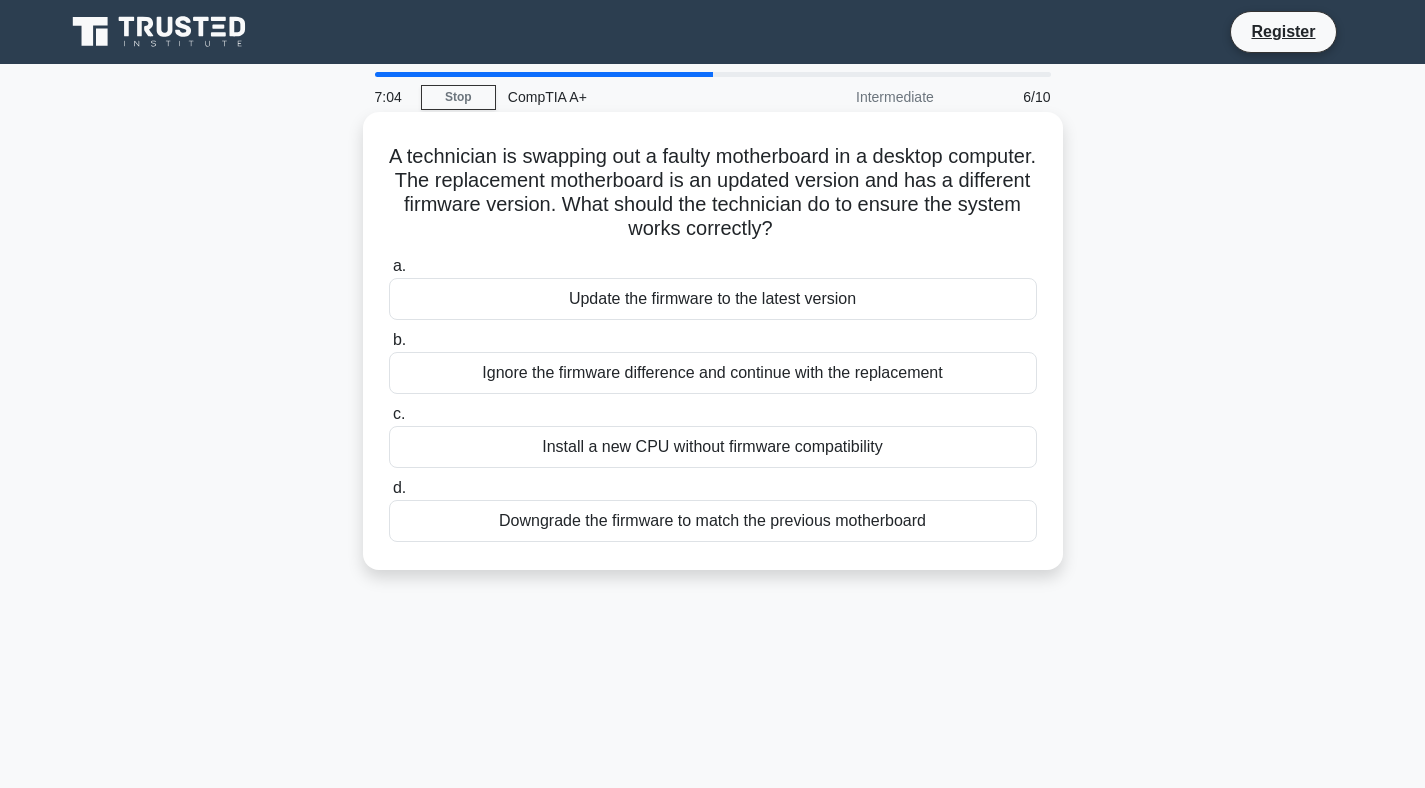 click on "Downgrade the firmware to match the previous motherboard" at bounding box center [713, 521] 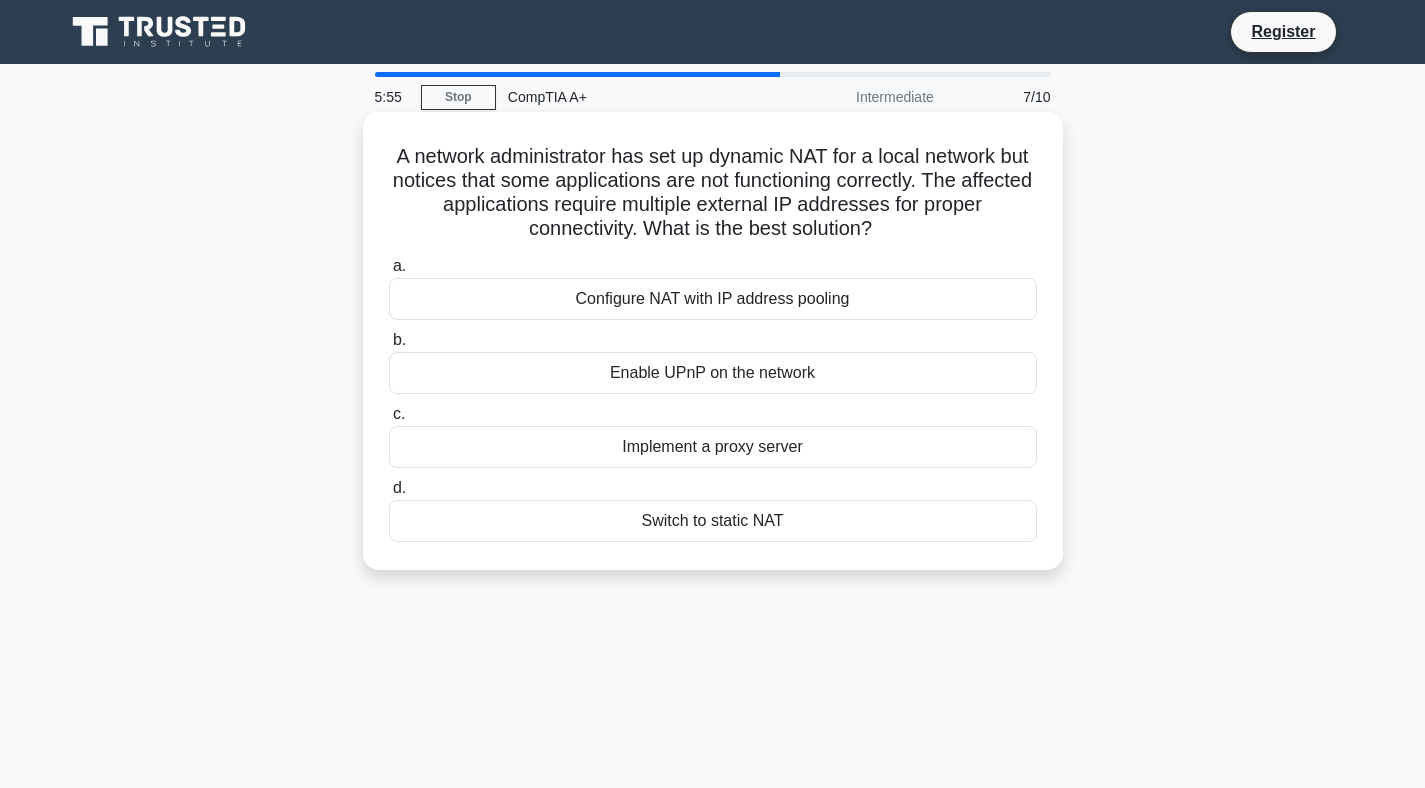click on "Implement a proxy server" at bounding box center [713, 447] 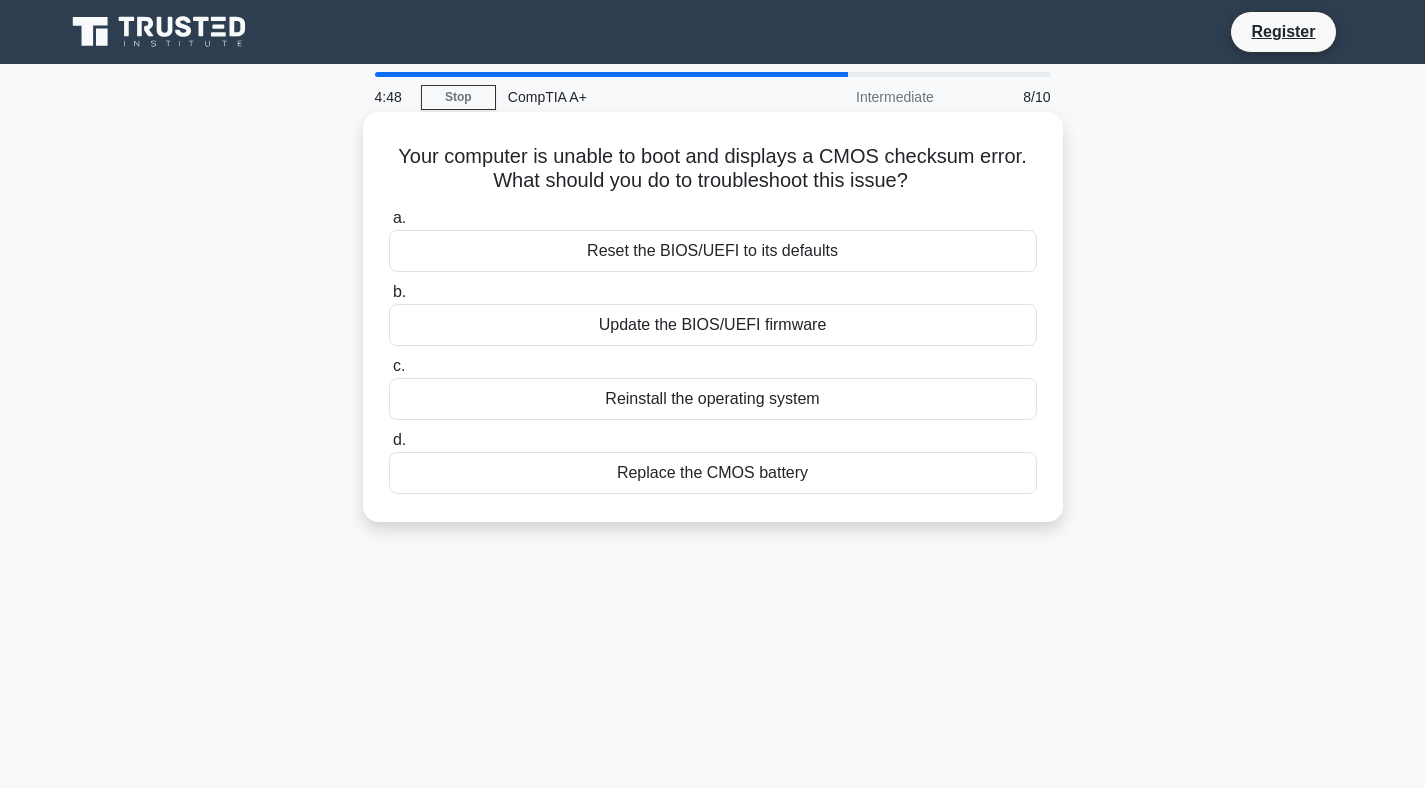 click on "Reset the BIOS/UEFI to its defaults" at bounding box center [713, 251] 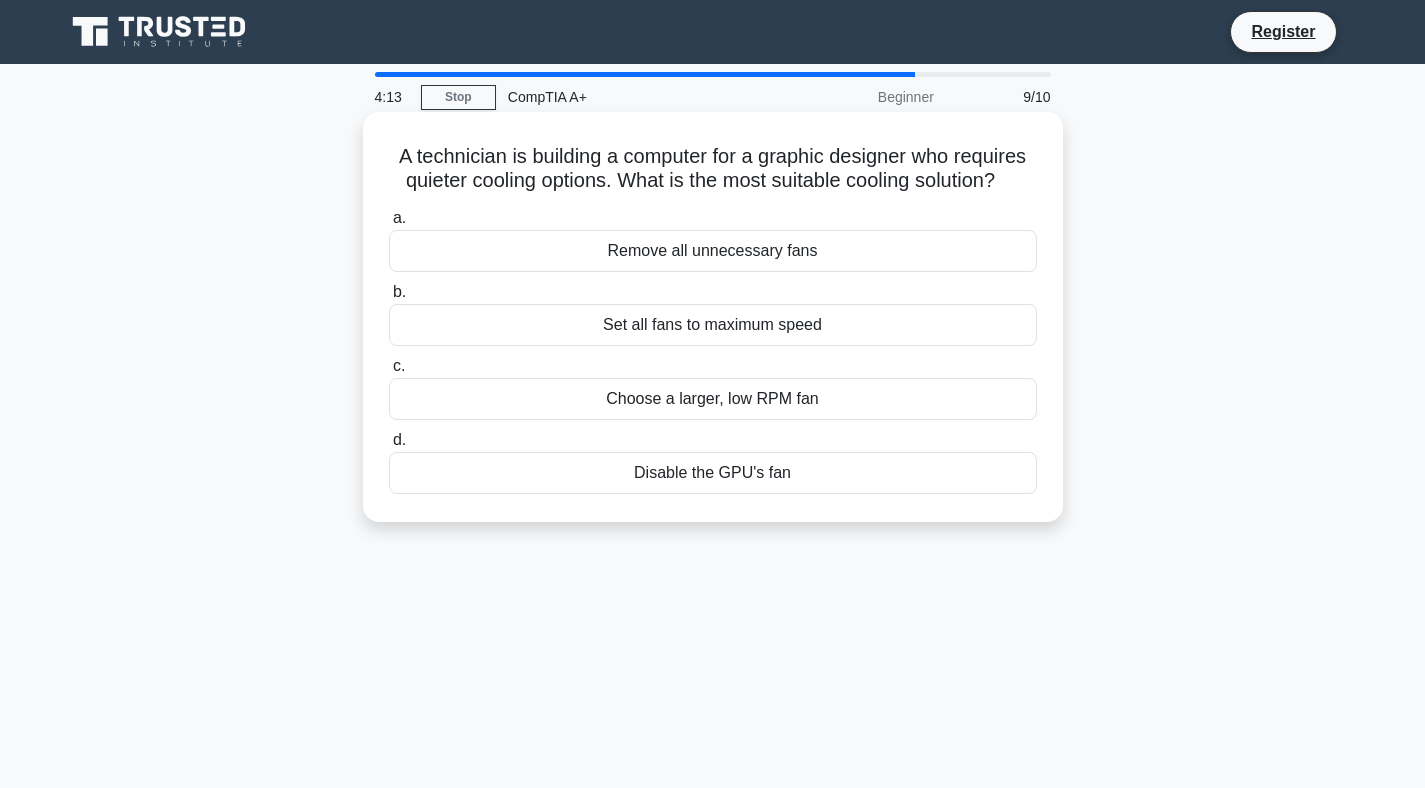 click on "Remove all unnecessary fans" at bounding box center [713, 251] 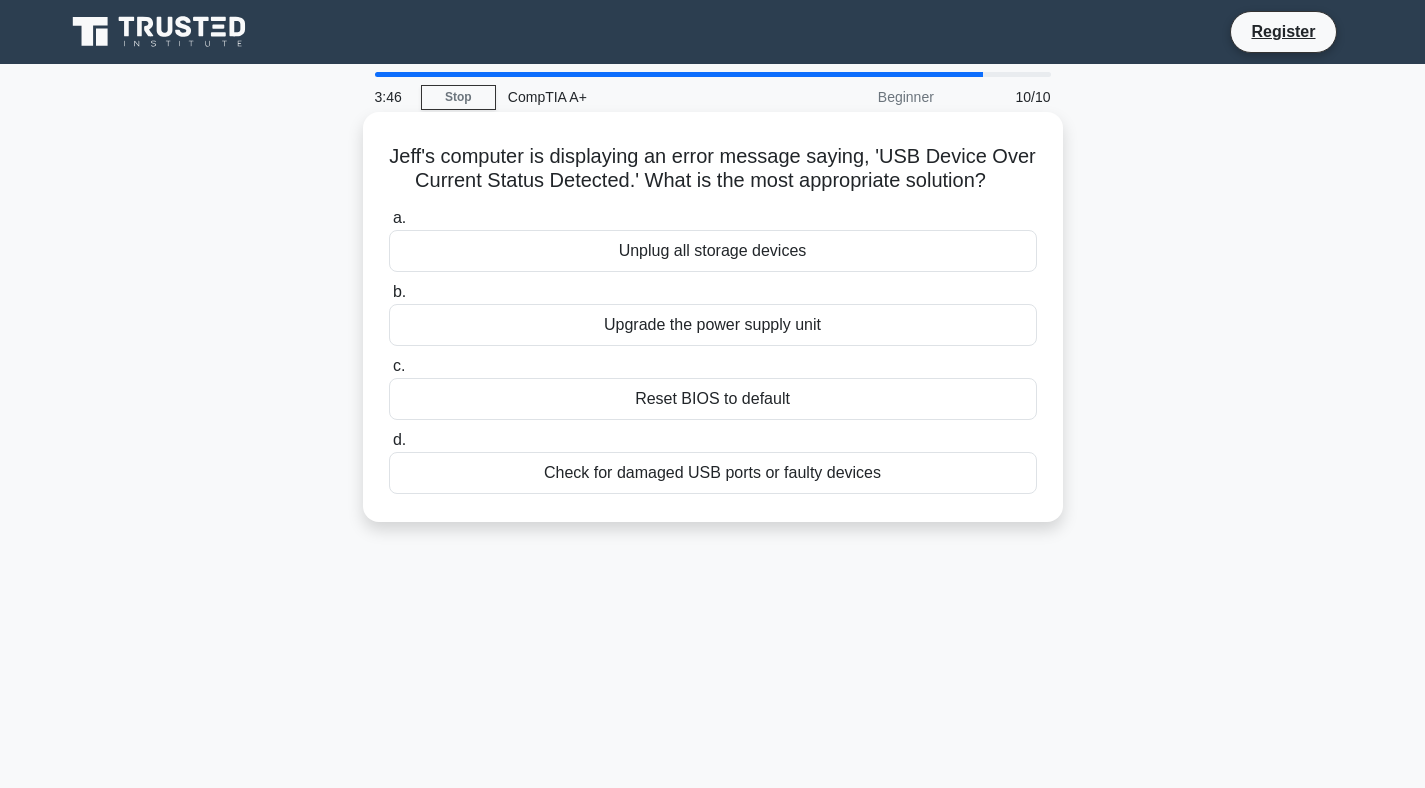 click on "Check for damaged USB ports or faulty devices" at bounding box center (713, 473) 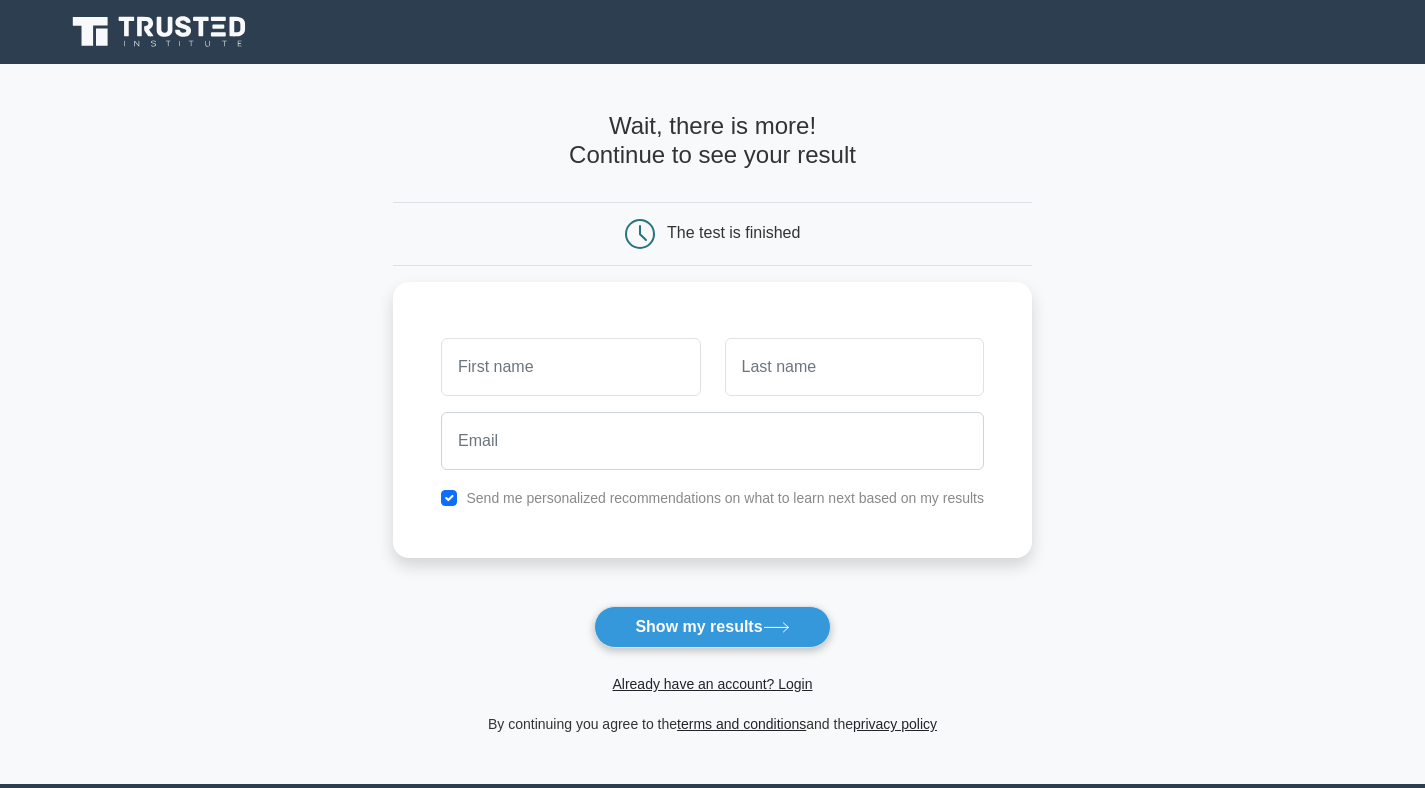 scroll, scrollTop: 0, scrollLeft: 0, axis: both 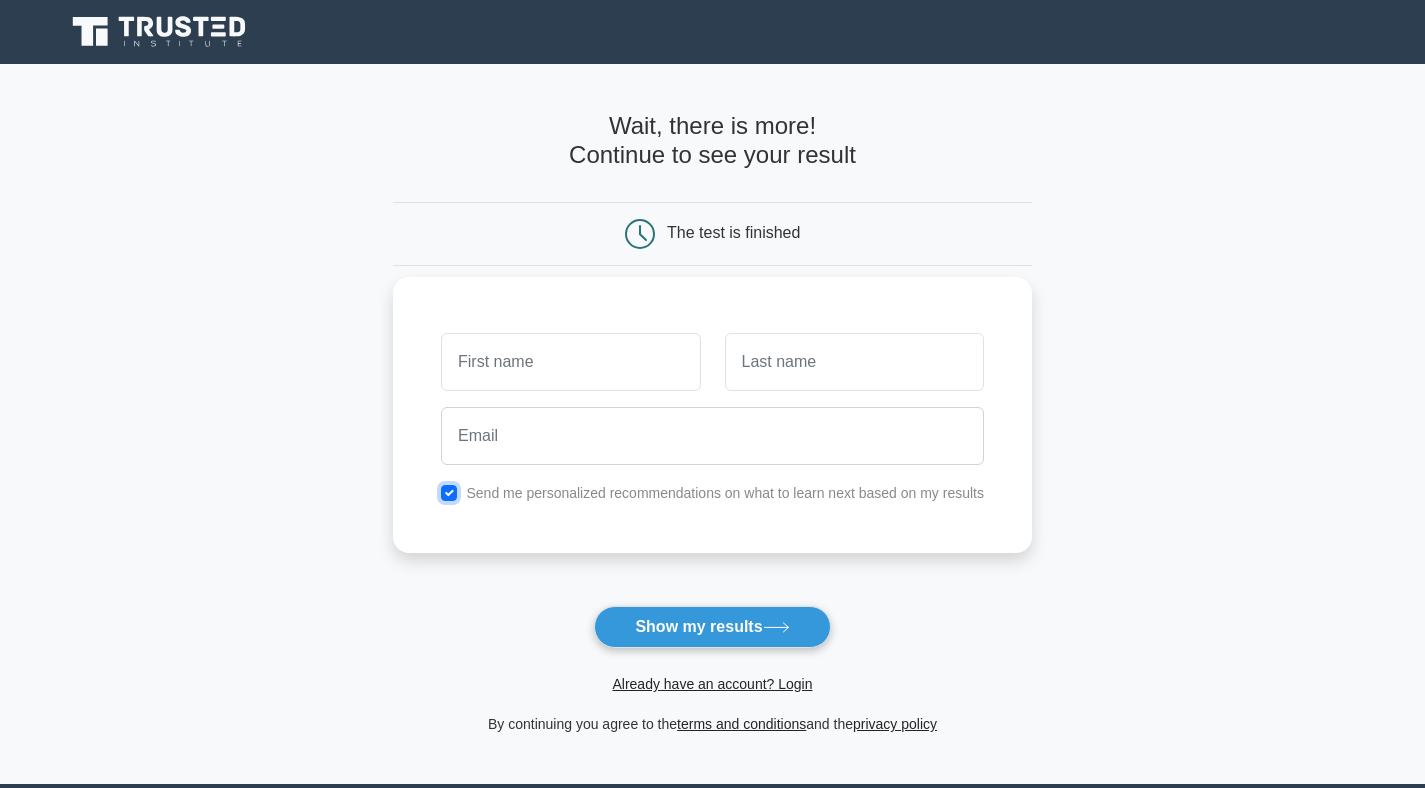 click at bounding box center (449, 493) 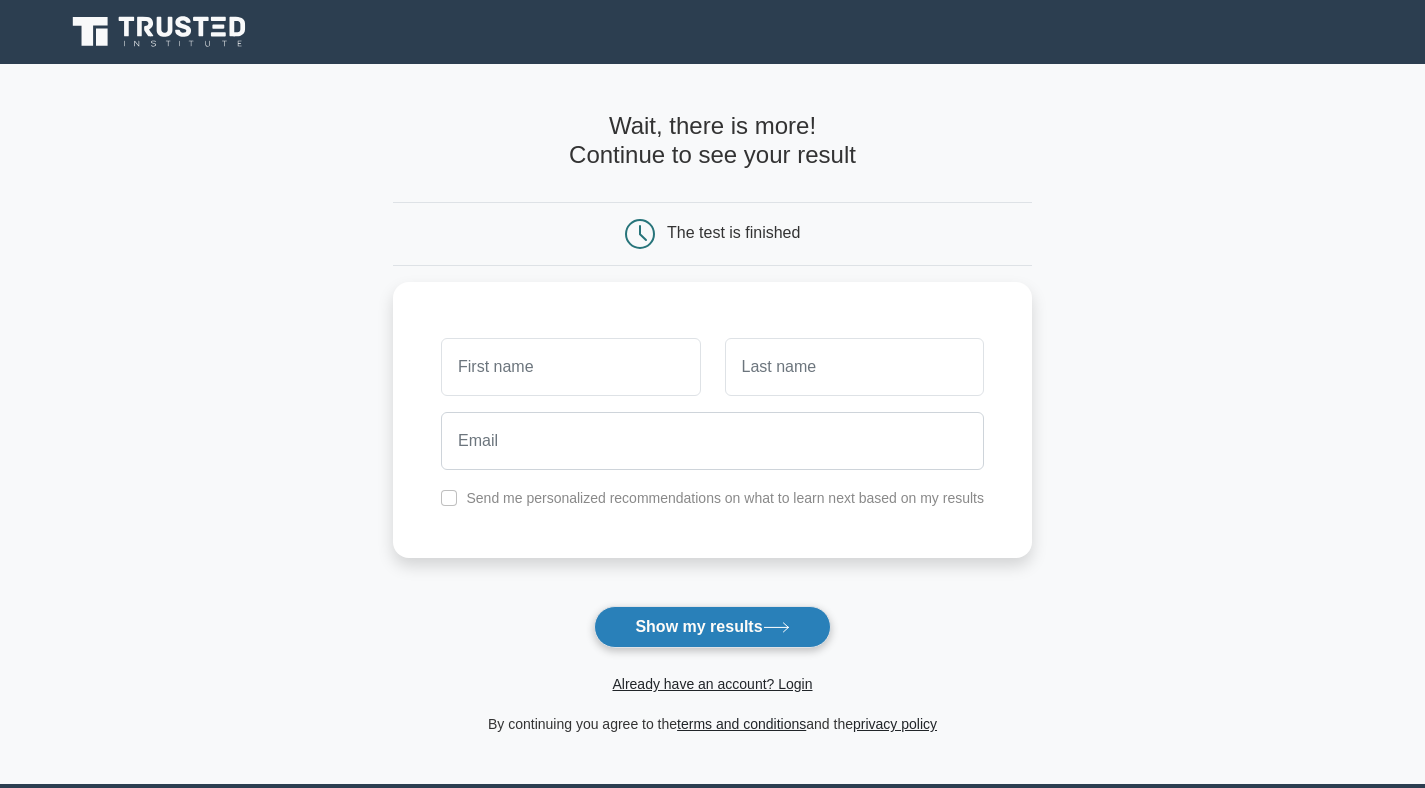 click on "Show my results" at bounding box center (712, 627) 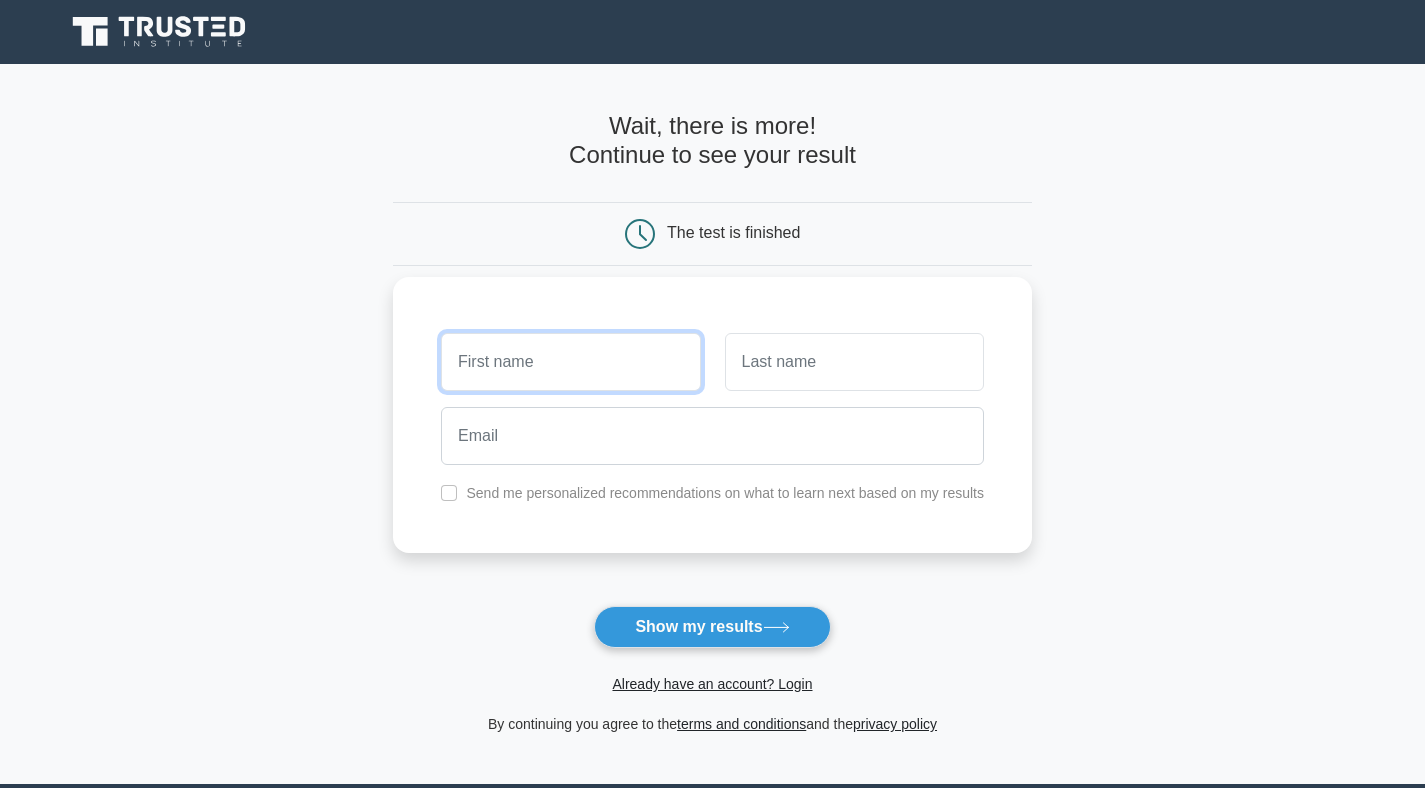 click at bounding box center (570, 362) 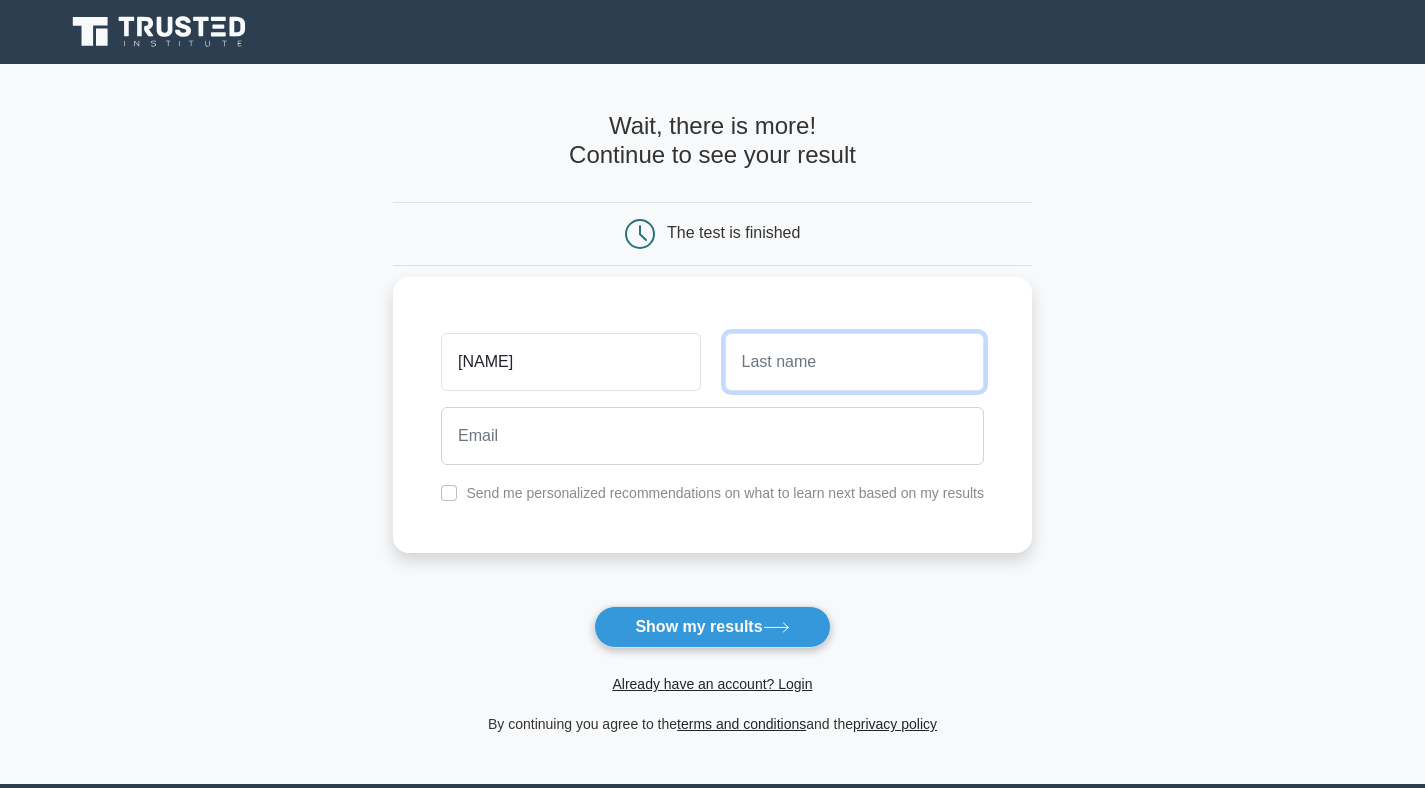 click at bounding box center [854, 362] 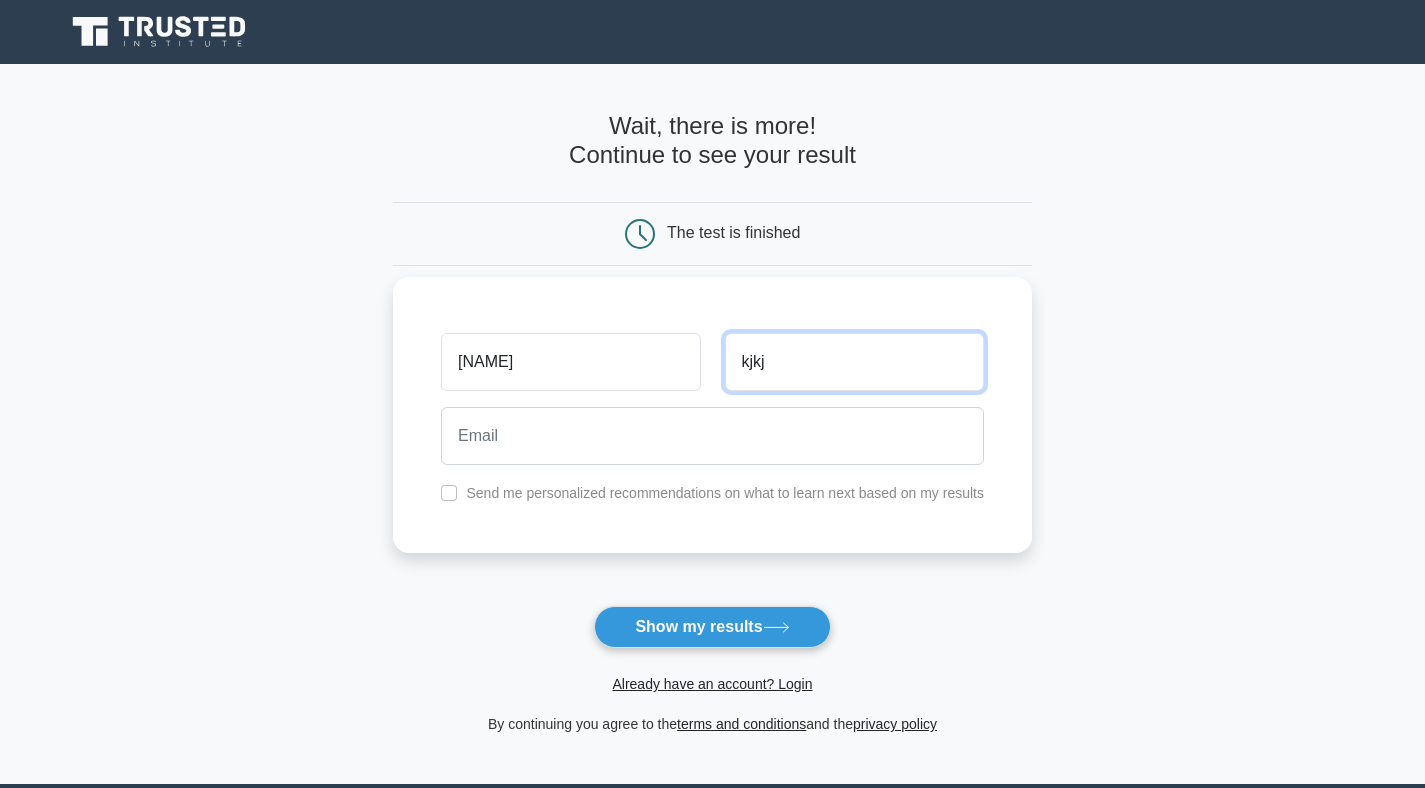 type on "kjkj" 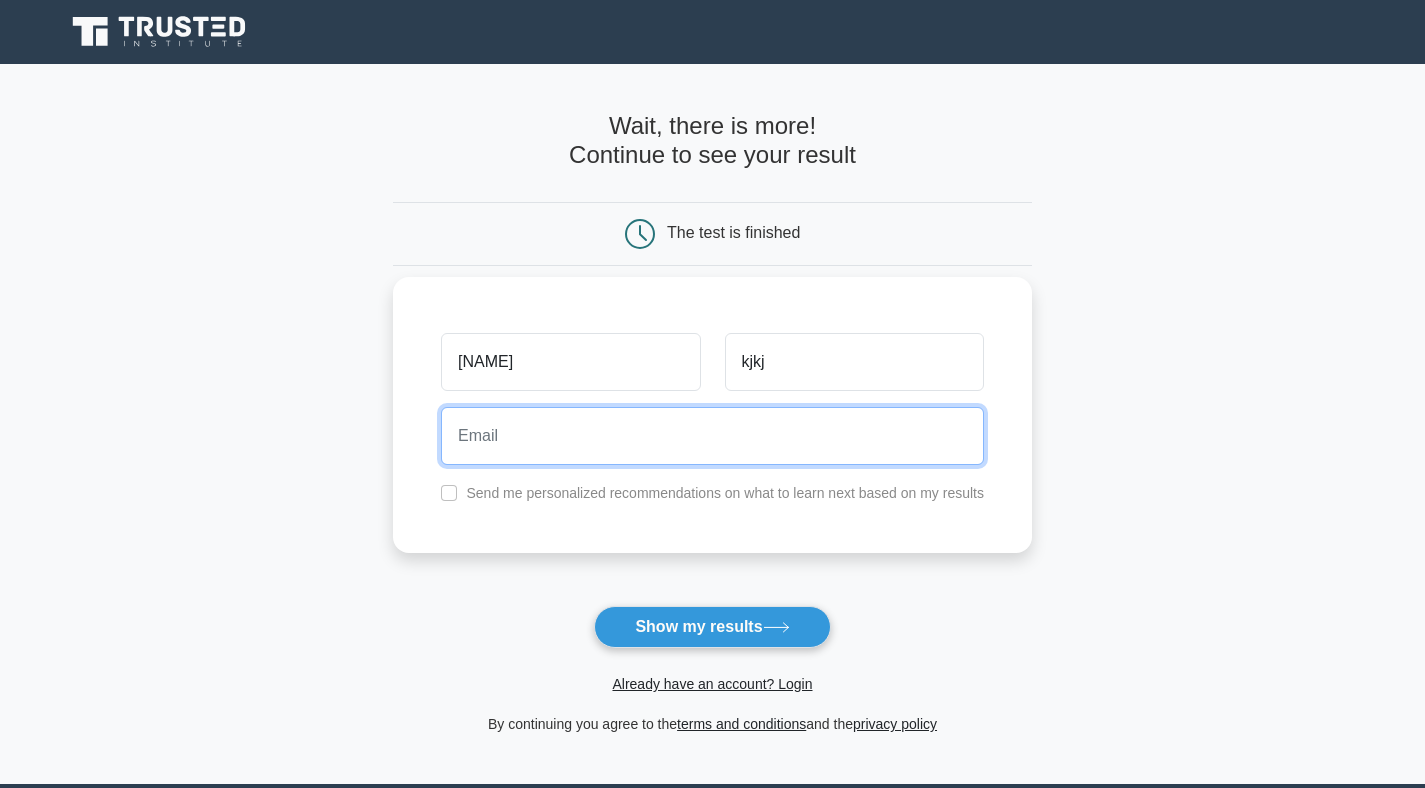 click at bounding box center (712, 436) 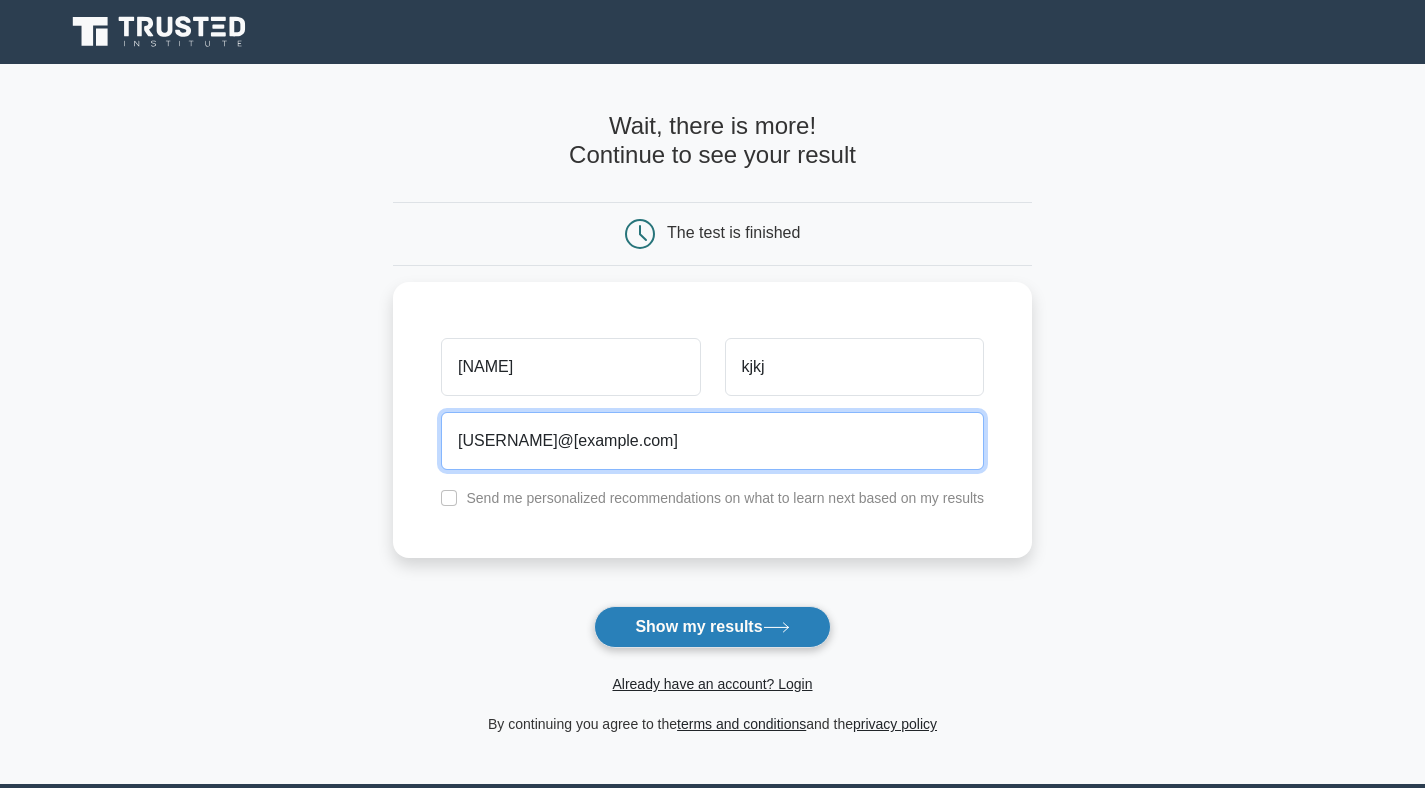 type on "importantsensation@gmail.com" 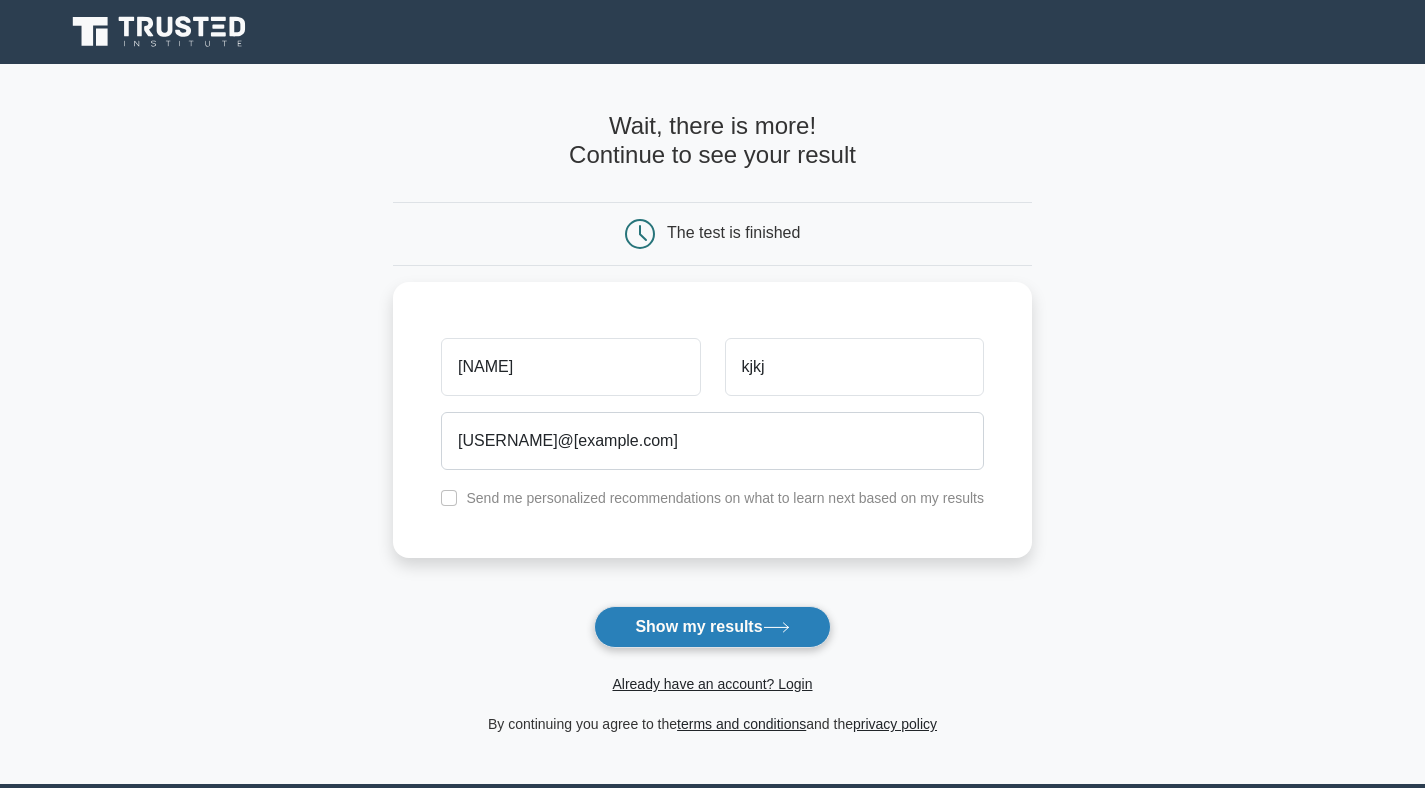 click on "Show my results" at bounding box center [712, 627] 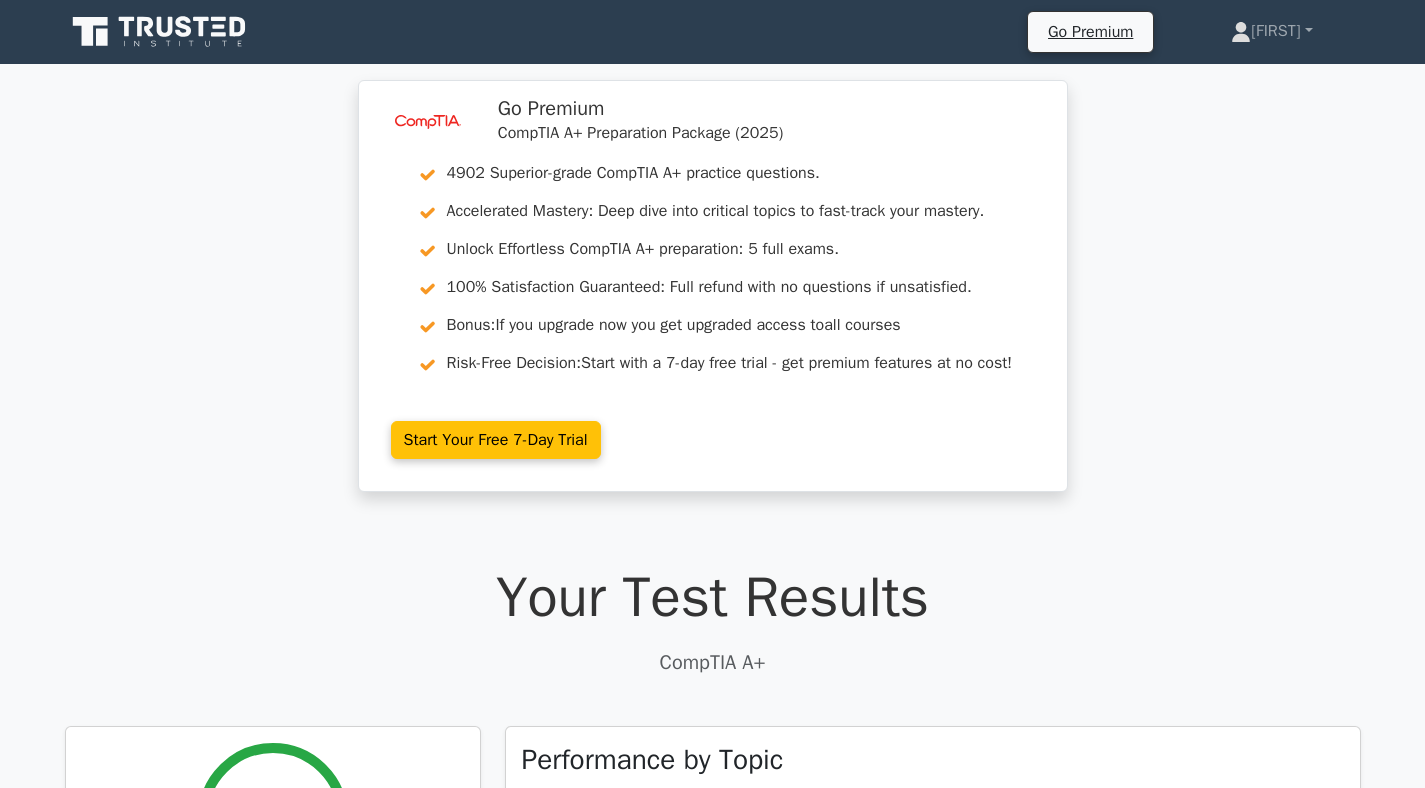 scroll, scrollTop: 0, scrollLeft: 0, axis: both 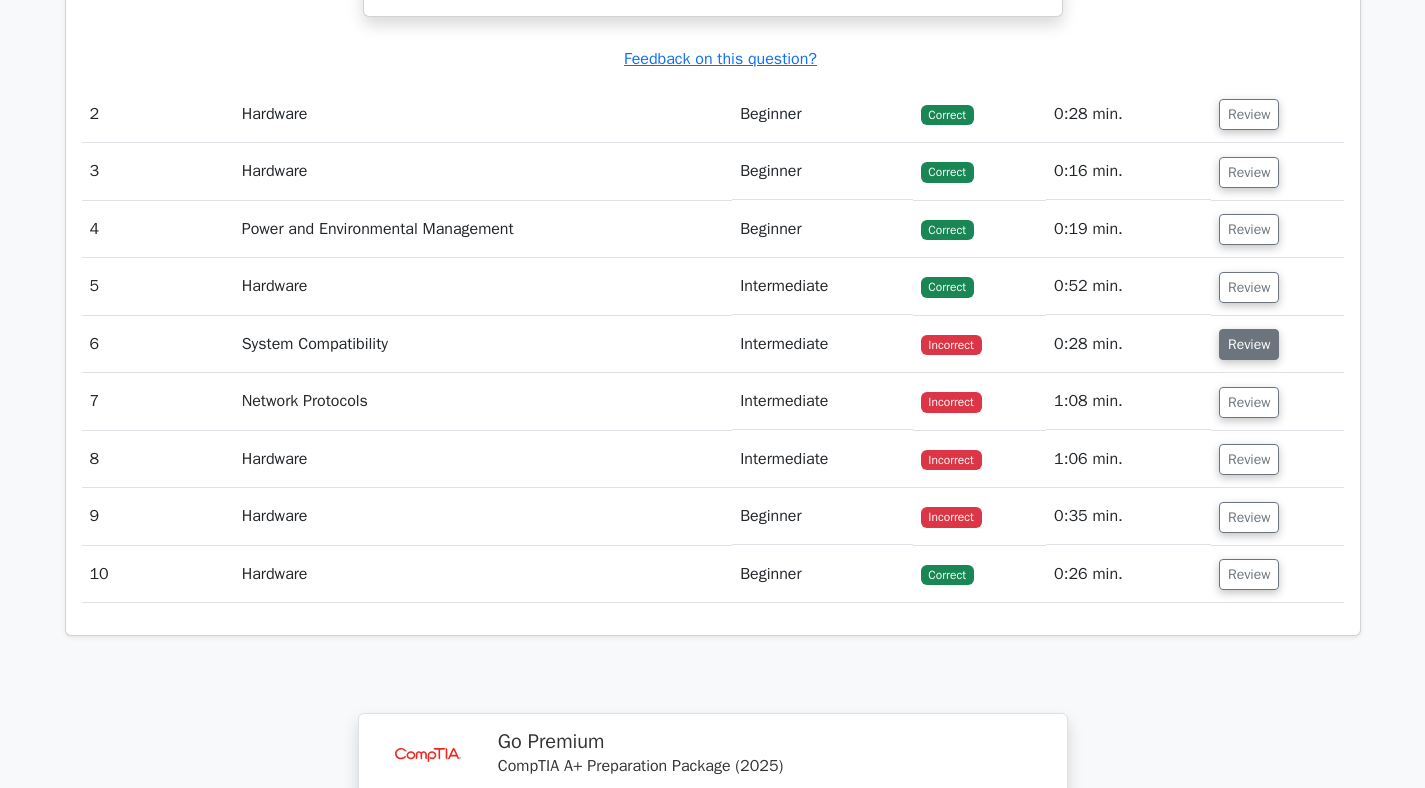 click on "Review" at bounding box center (1249, 344) 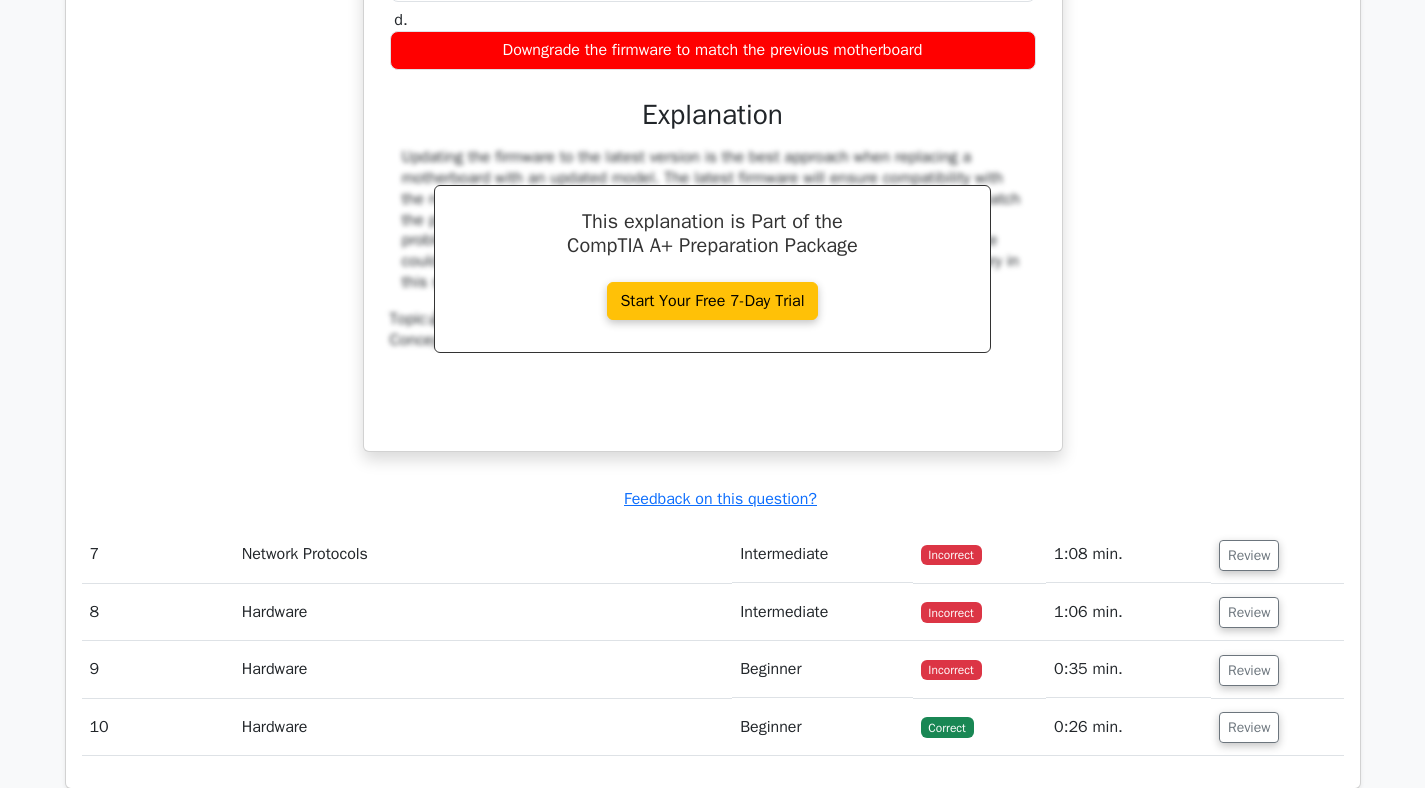 scroll, scrollTop: 3614, scrollLeft: 0, axis: vertical 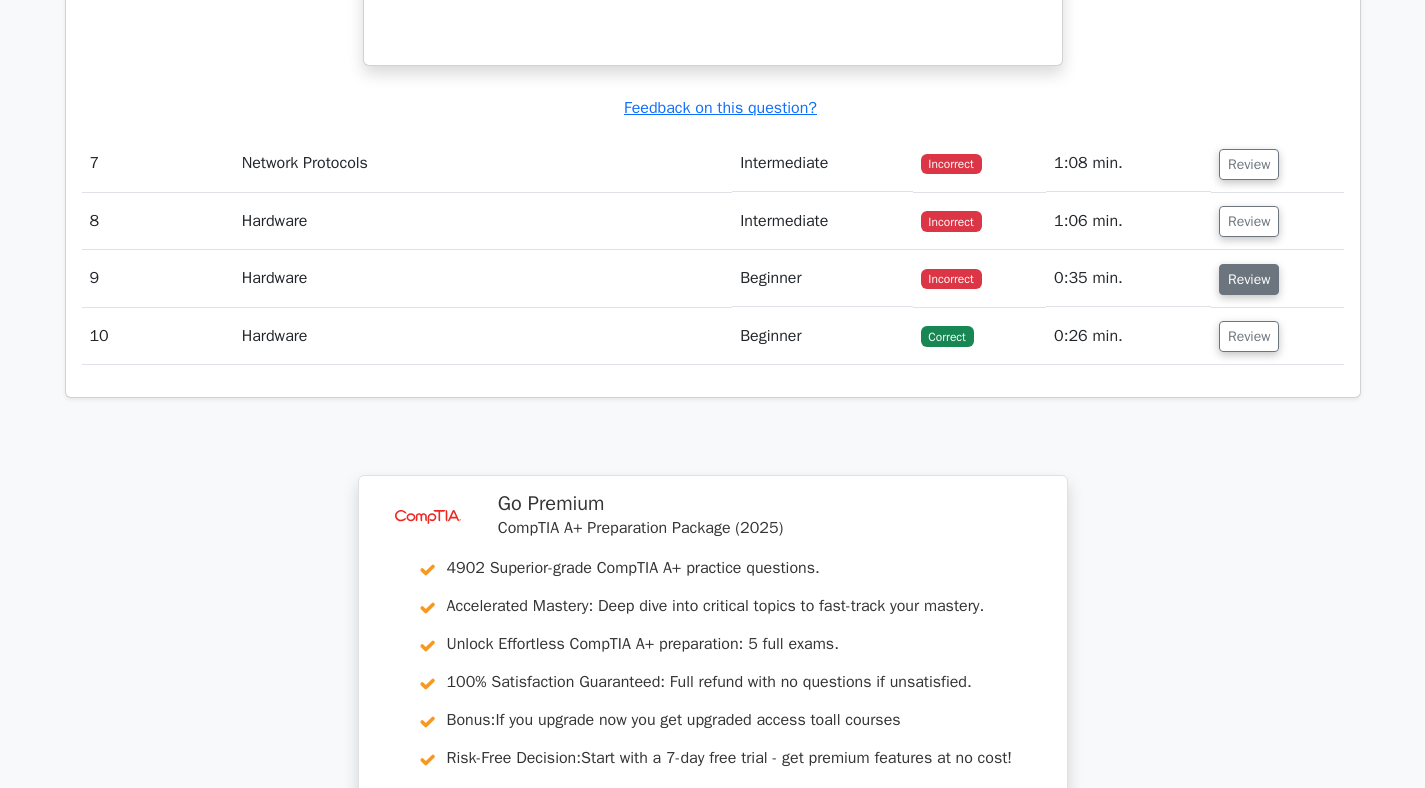 click on "Review" at bounding box center (1249, 279) 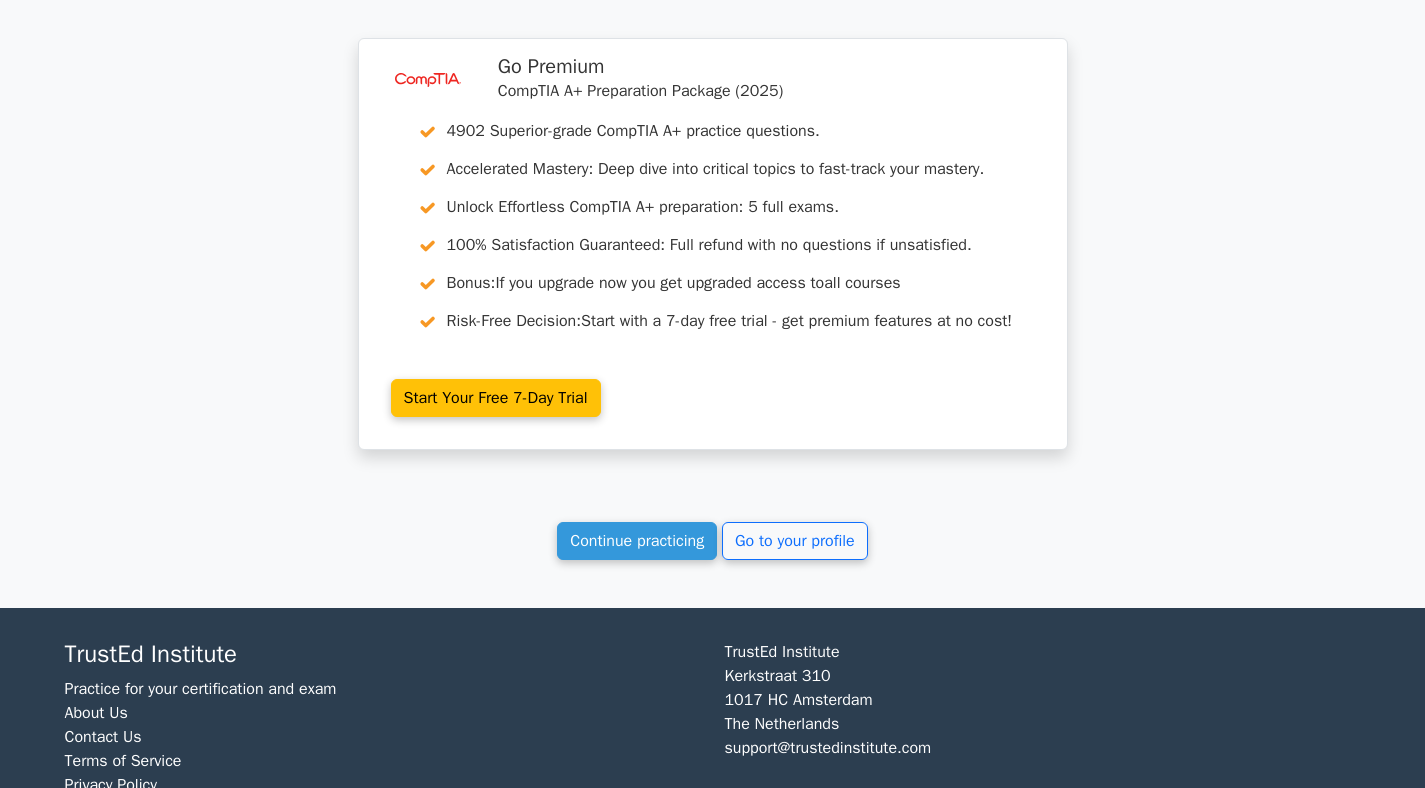 scroll, scrollTop: 4867, scrollLeft: 0, axis: vertical 